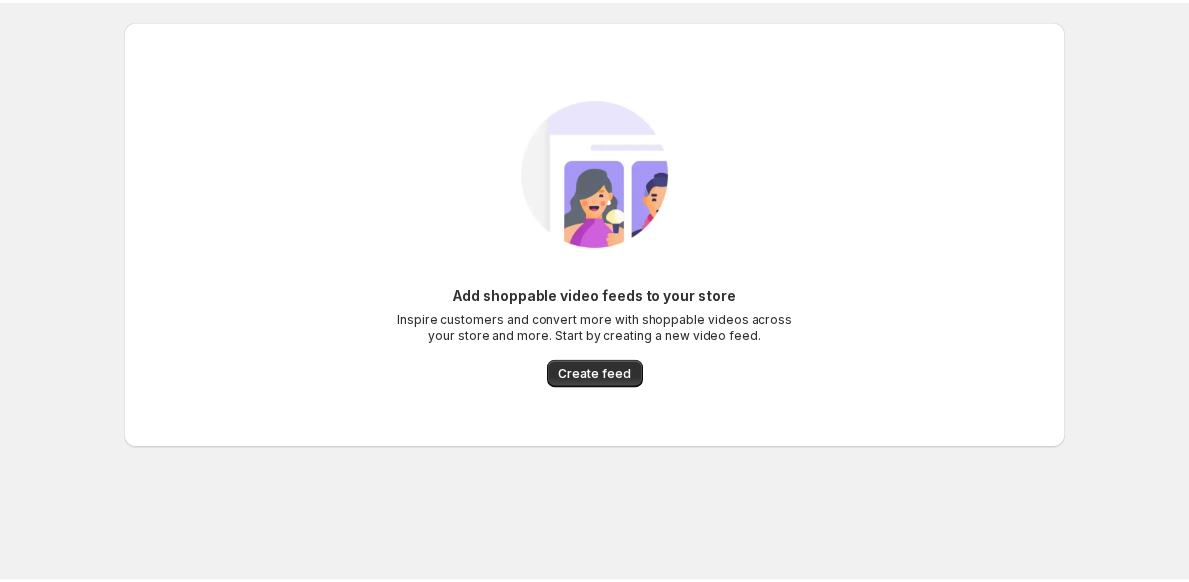scroll, scrollTop: 0, scrollLeft: 0, axis: both 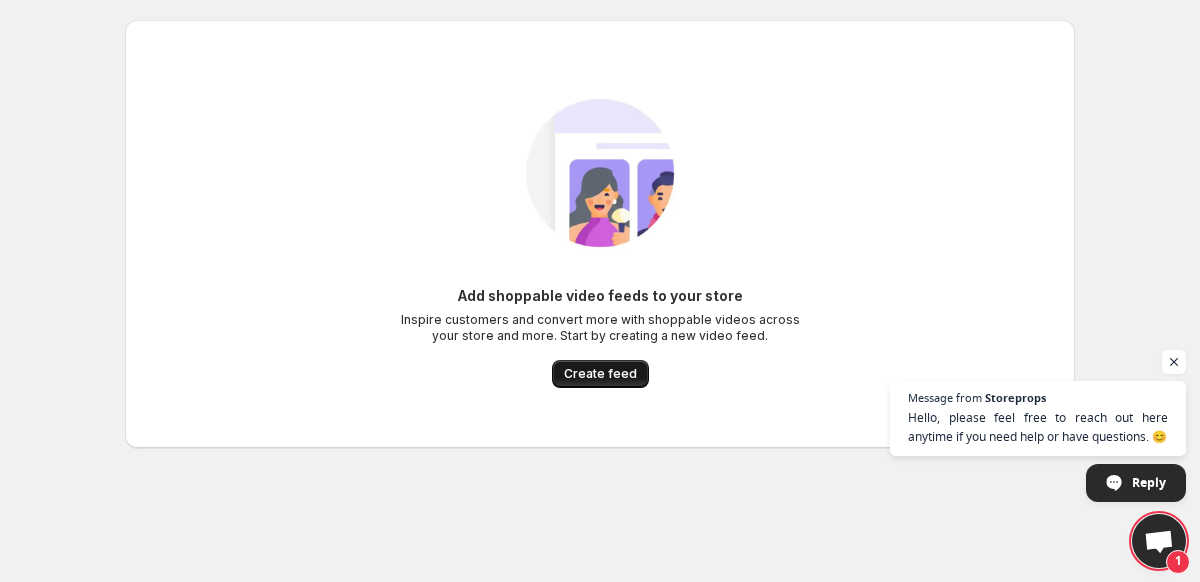 click on "Create feed" at bounding box center (600, 374) 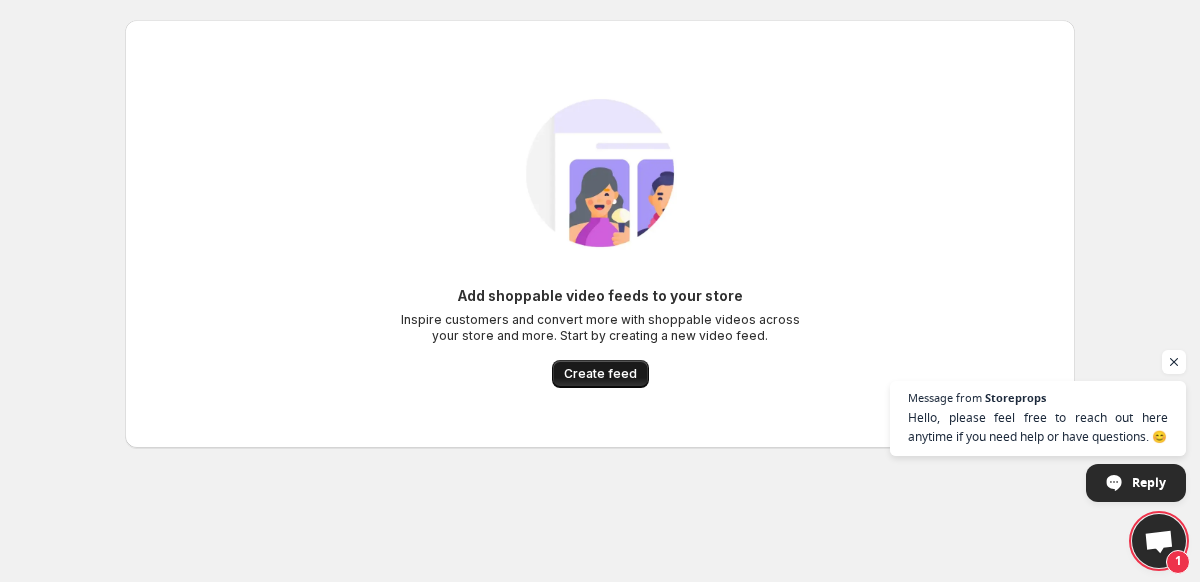 click on "Create feed" at bounding box center (600, 374) 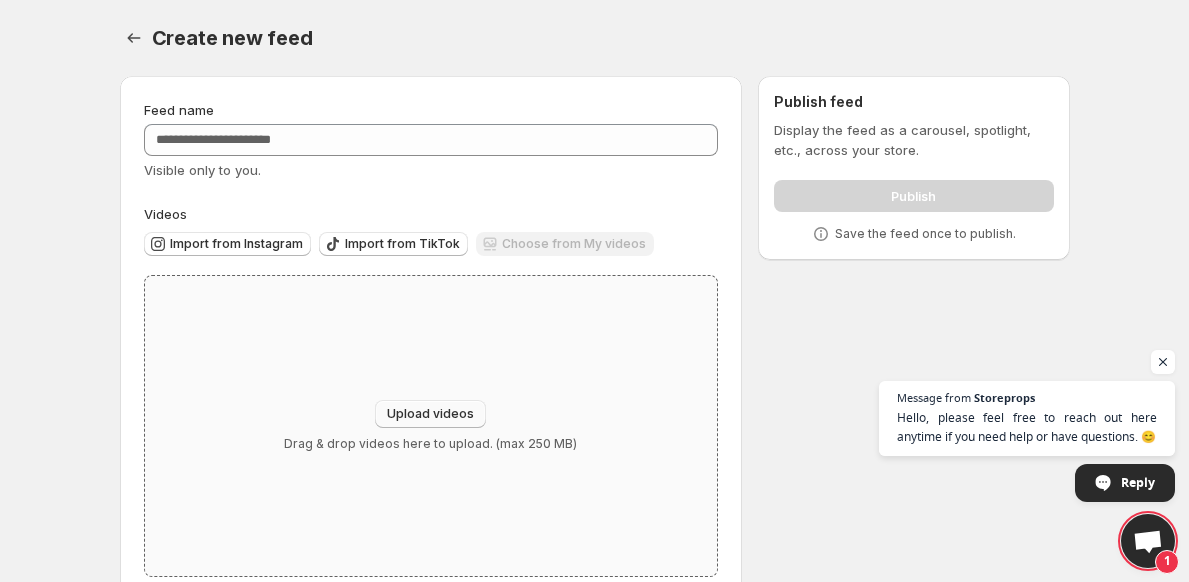 click on "Upload videos" at bounding box center [430, 414] 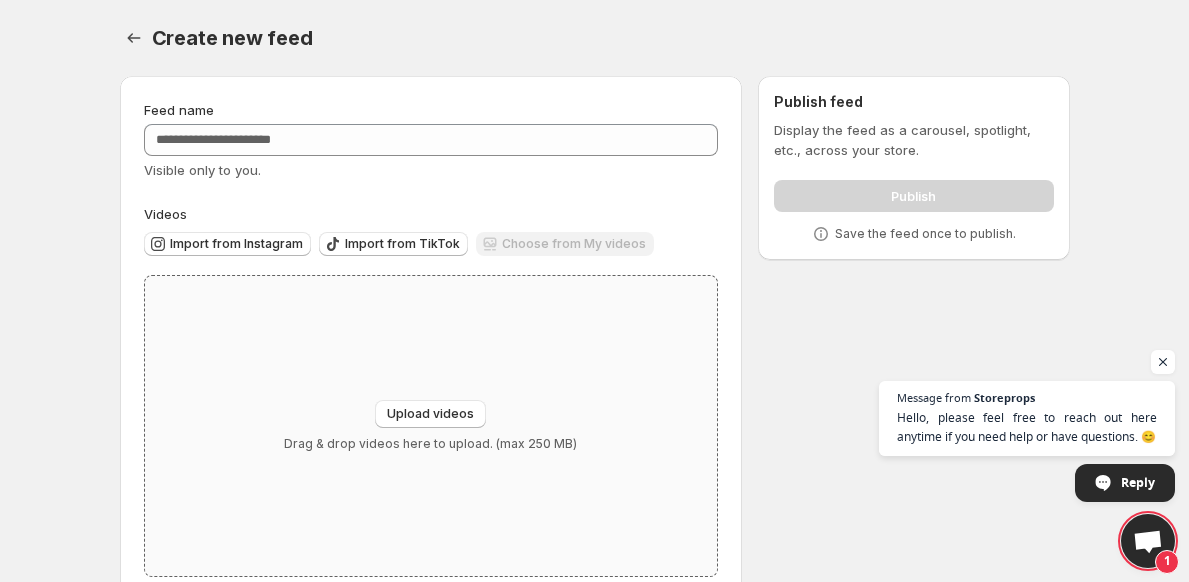 scroll, scrollTop: 43, scrollLeft: 0, axis: vertical 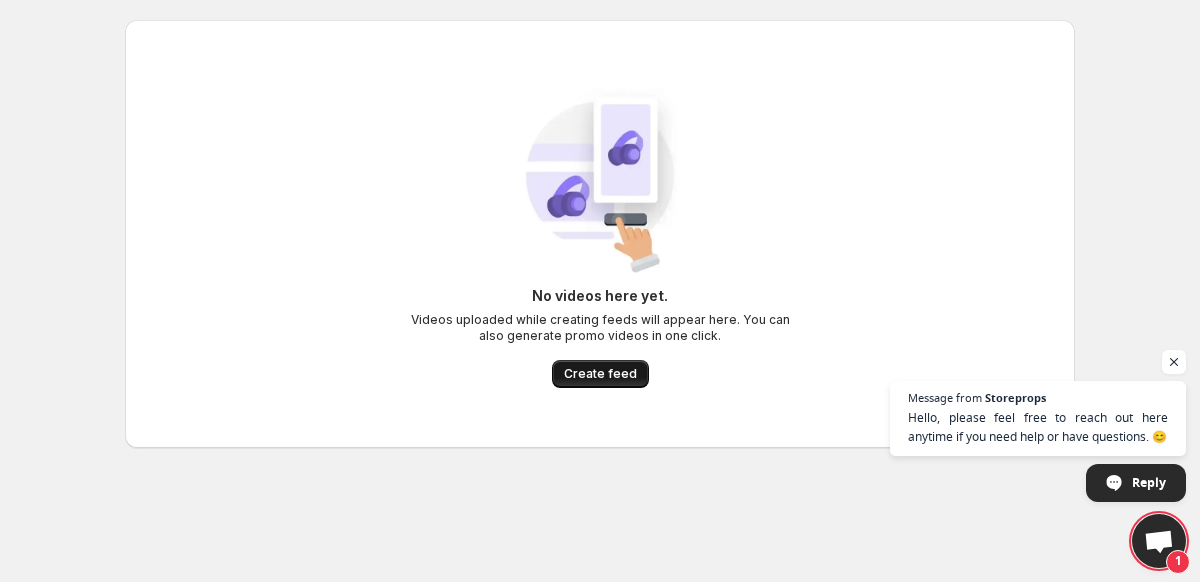 click on "Create feed" at bounding box center (600, 374) 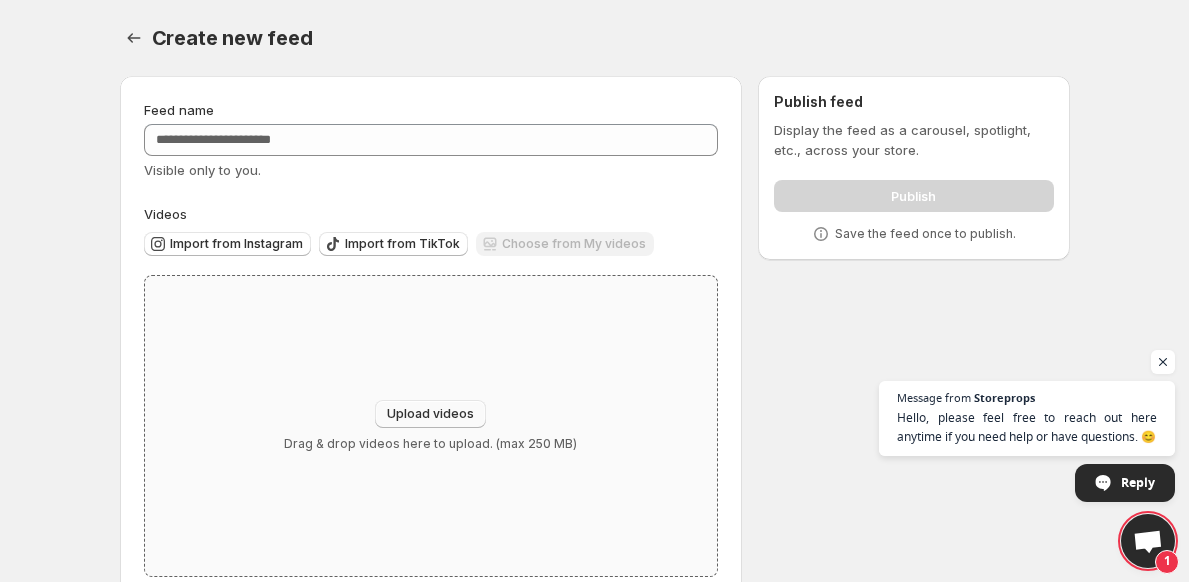 click on "Upload videos" at bounding box center [430, 414] 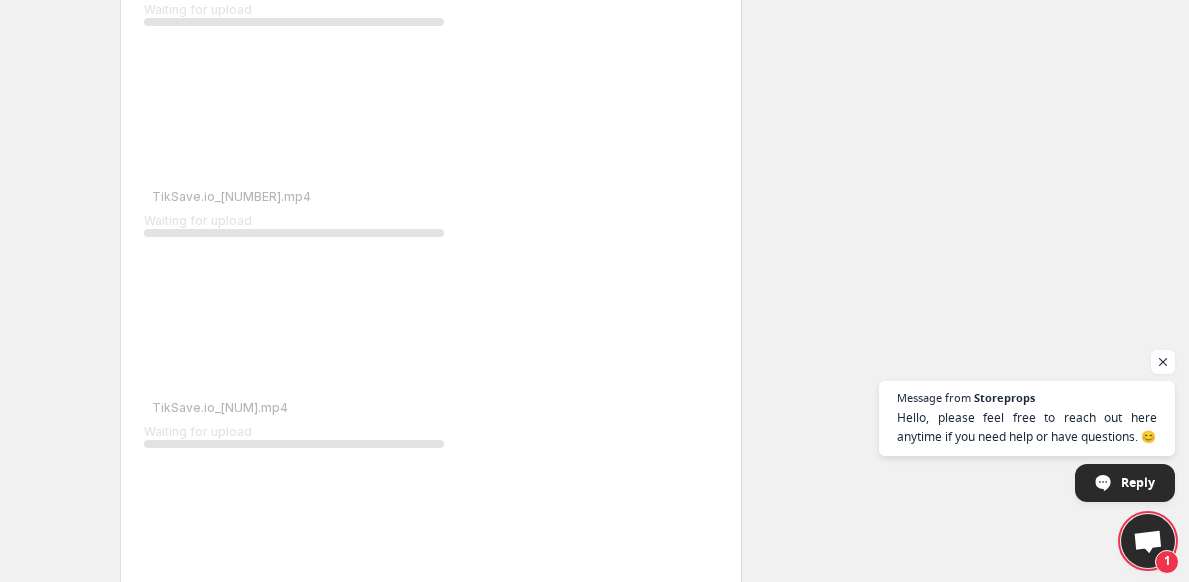 scroll, scrollTop: 0, scrollLeft: 0, axis: both 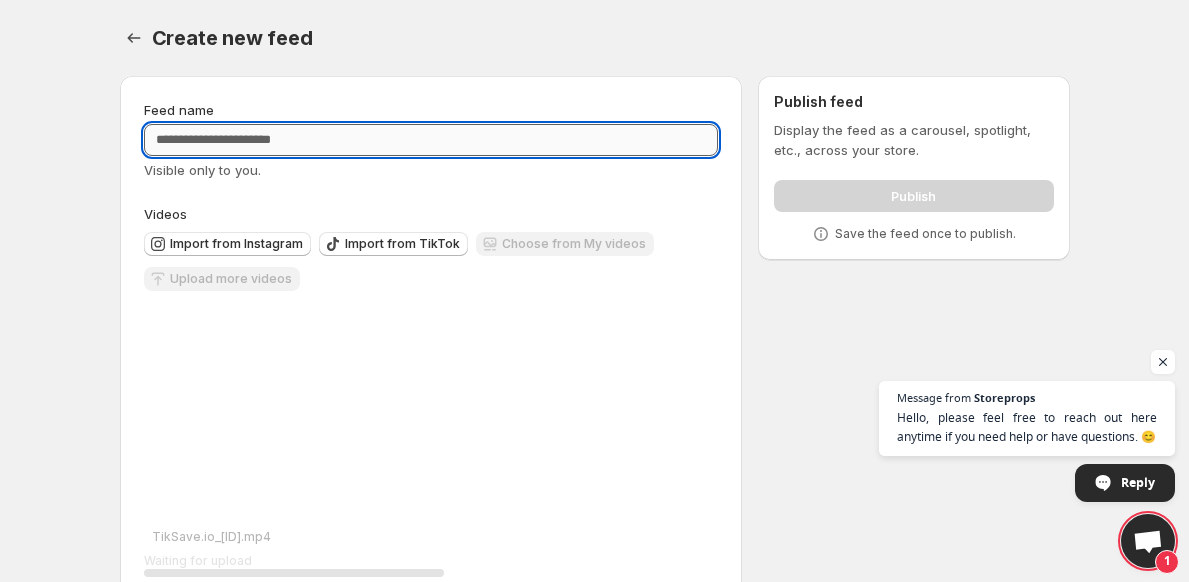 click on "Feed name" at bounding box center (431, 140) 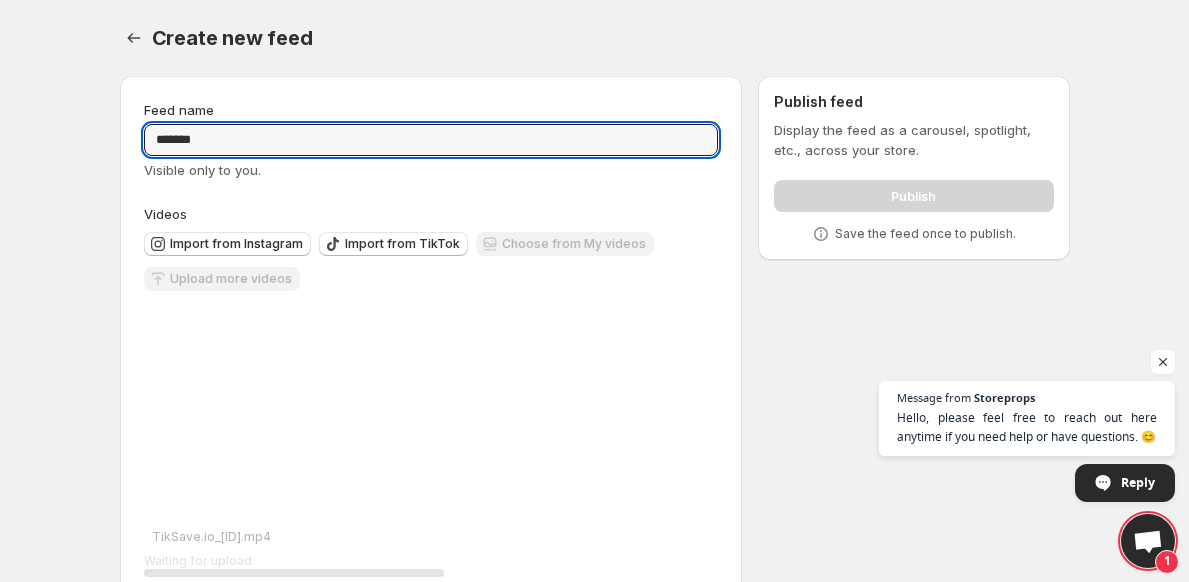 type on "*******" 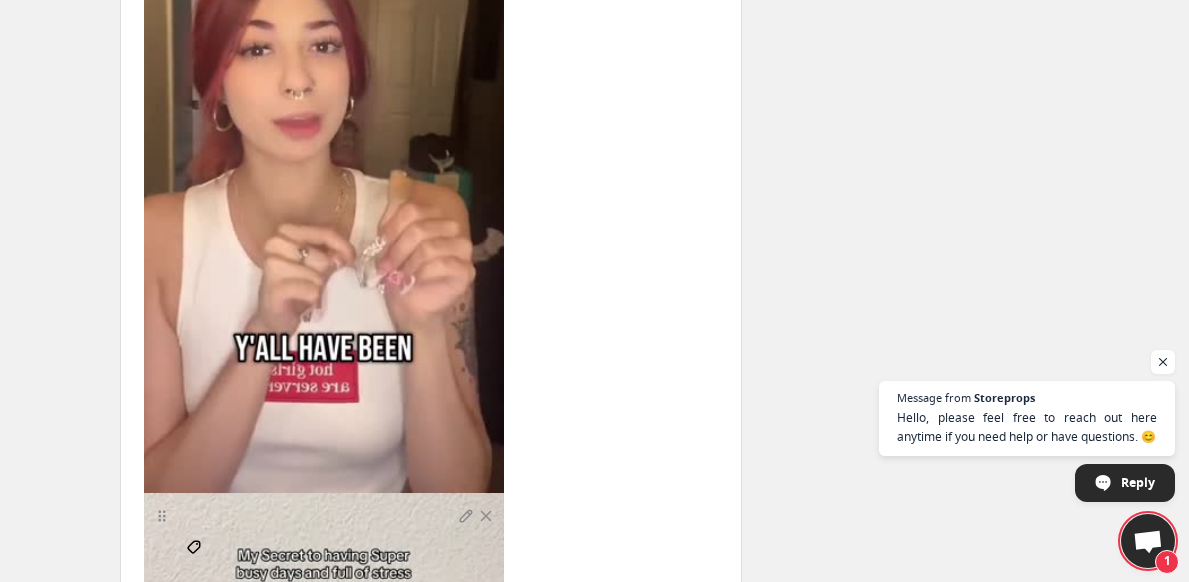 scroll, scrollTop: 769, scrollLeft: 0, axis: vertical 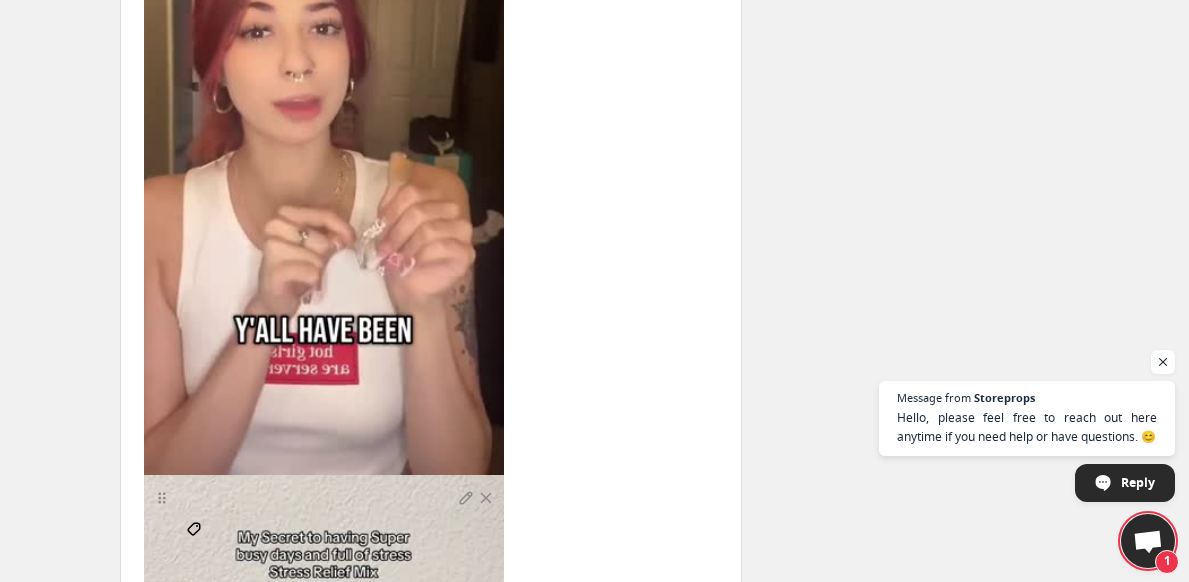 click on "Tag products" at bounding box center [194, 547] 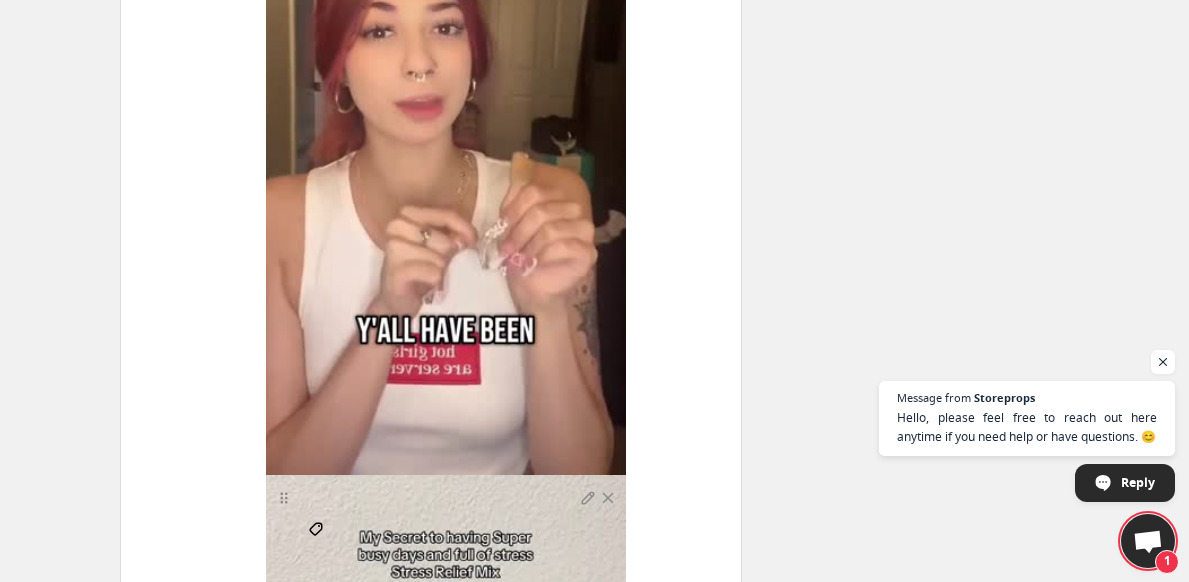 click on "Tag products" at bounding box center [316, 547] 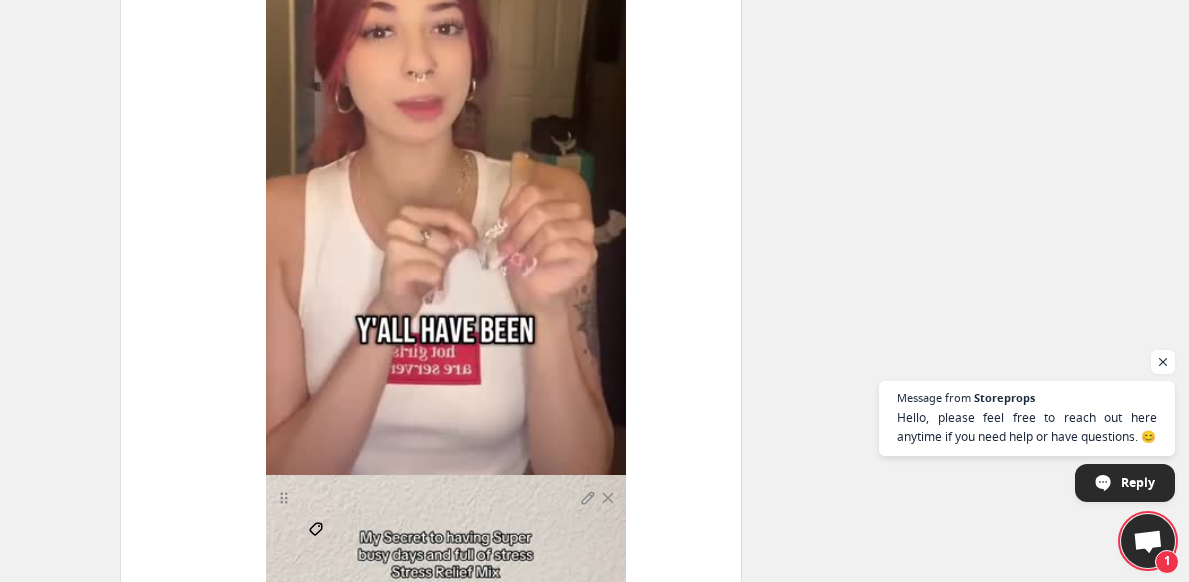 click on "Tag products" at bounding box center (316, 547) 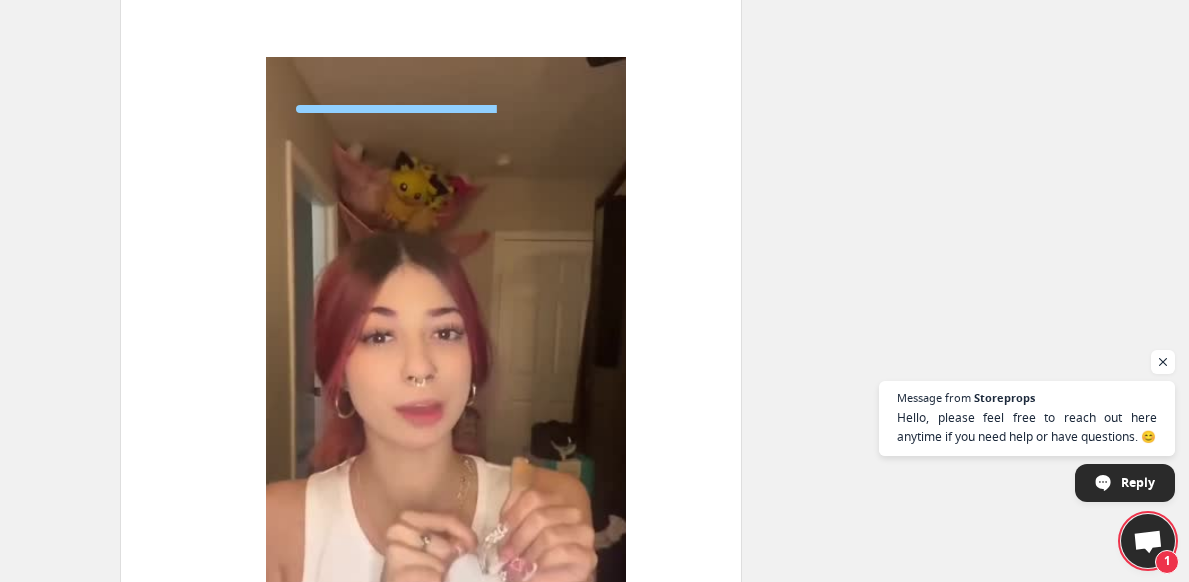 scroll, scrollTop: 409, scrollLeft: 0, axis: vertical 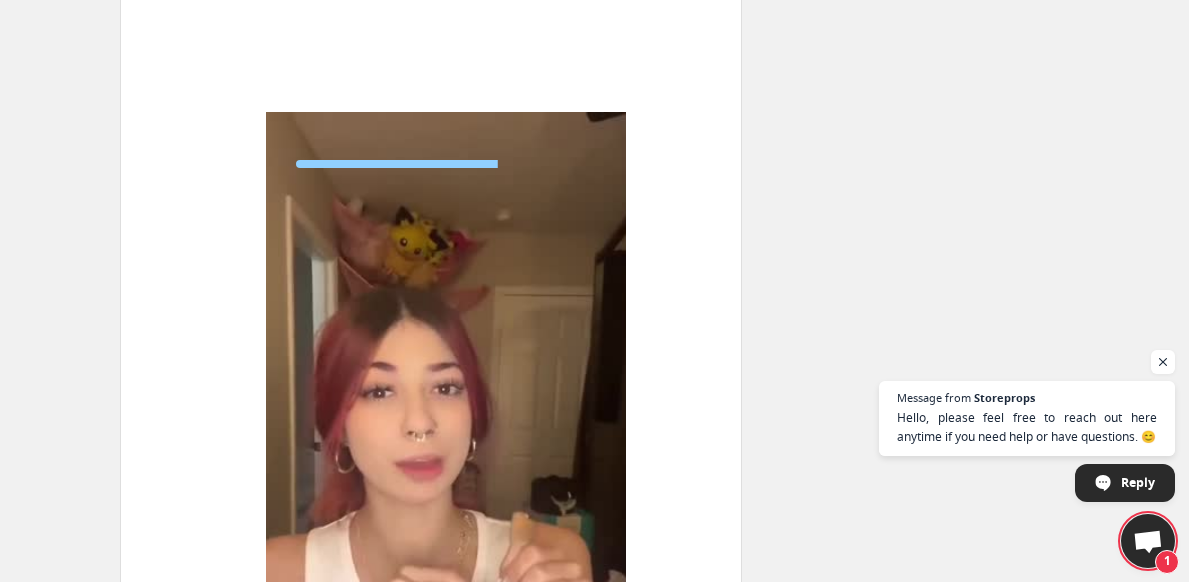 click on "Tag products" at bounding box center [316, 907] 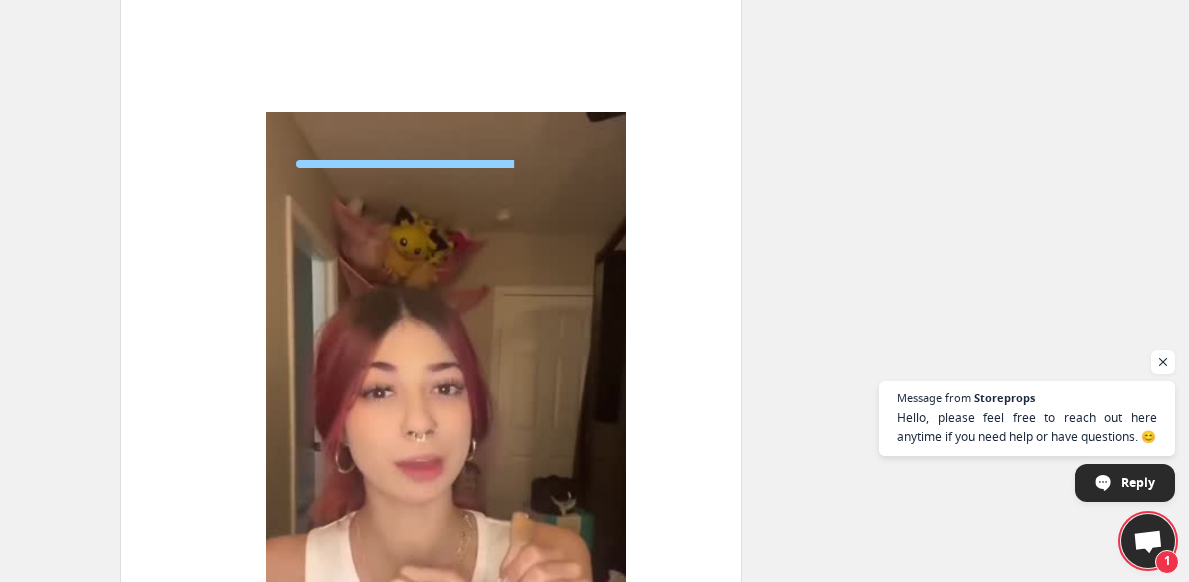 scroll, scrollTop: 638, scrollLeft: 0, axis: vertical 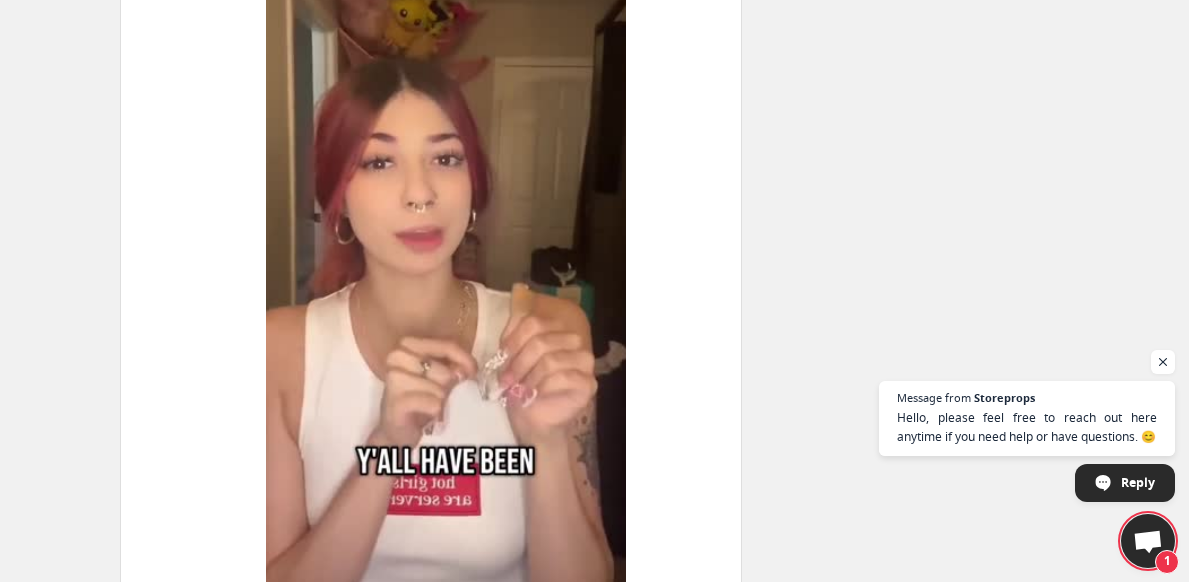 click on "Tag products" at bounding box center (316, 678) 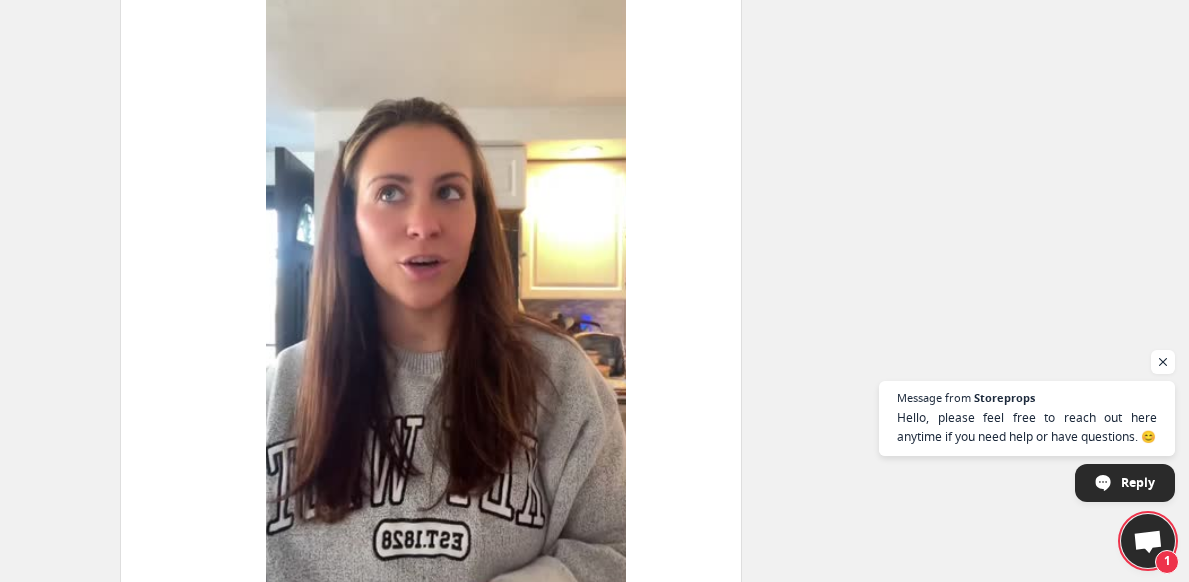 scroll, scrollTop: 331, scrollLeft: 0, axis: vertical 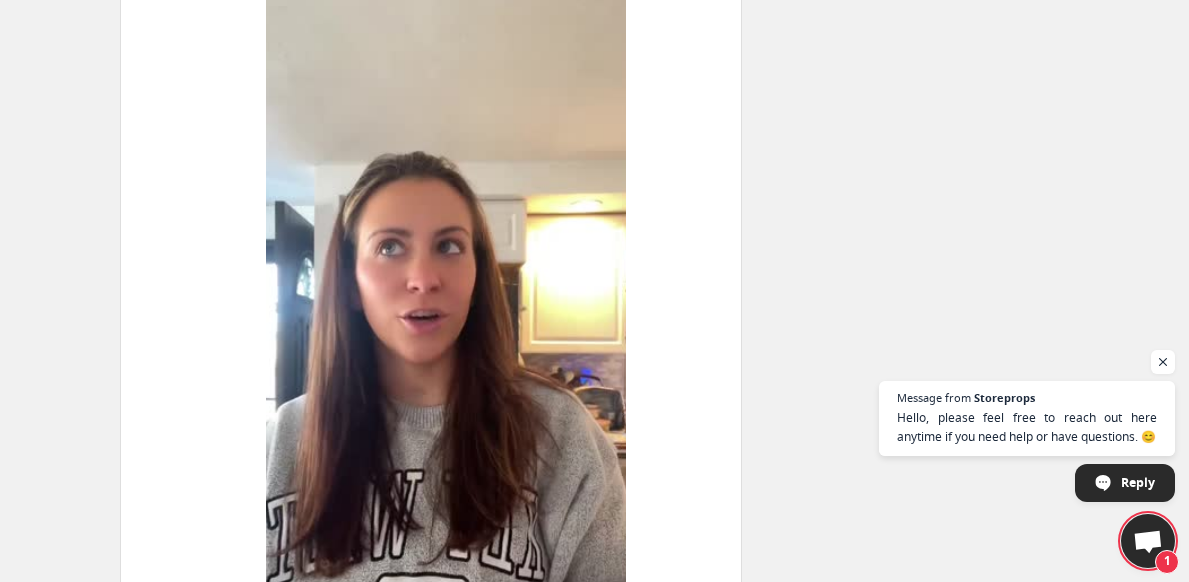 click on "Tag products" at bounding box center (316, 774) 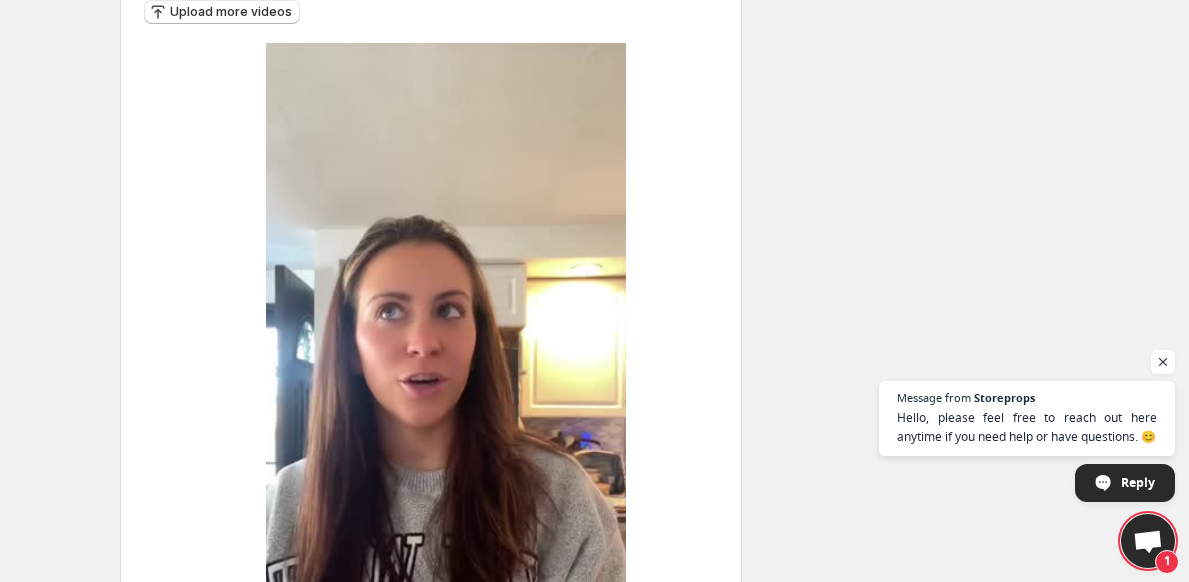 scroll, scrollTop: 265, scrollLeft: 0, axis: vertical 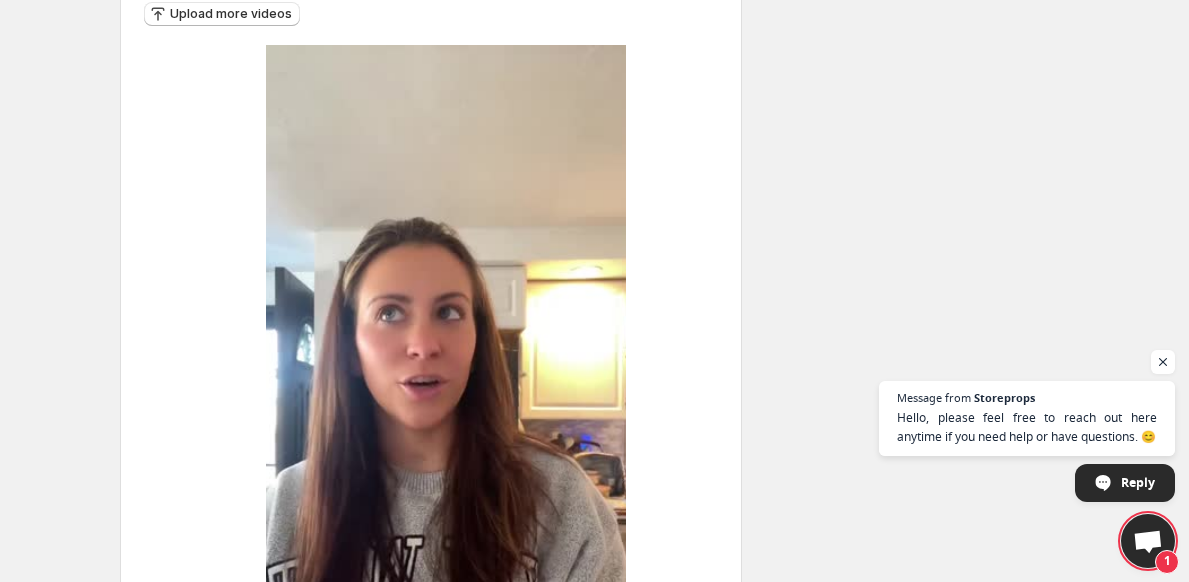 click on "Tag products" at bounding box center (316, 840) 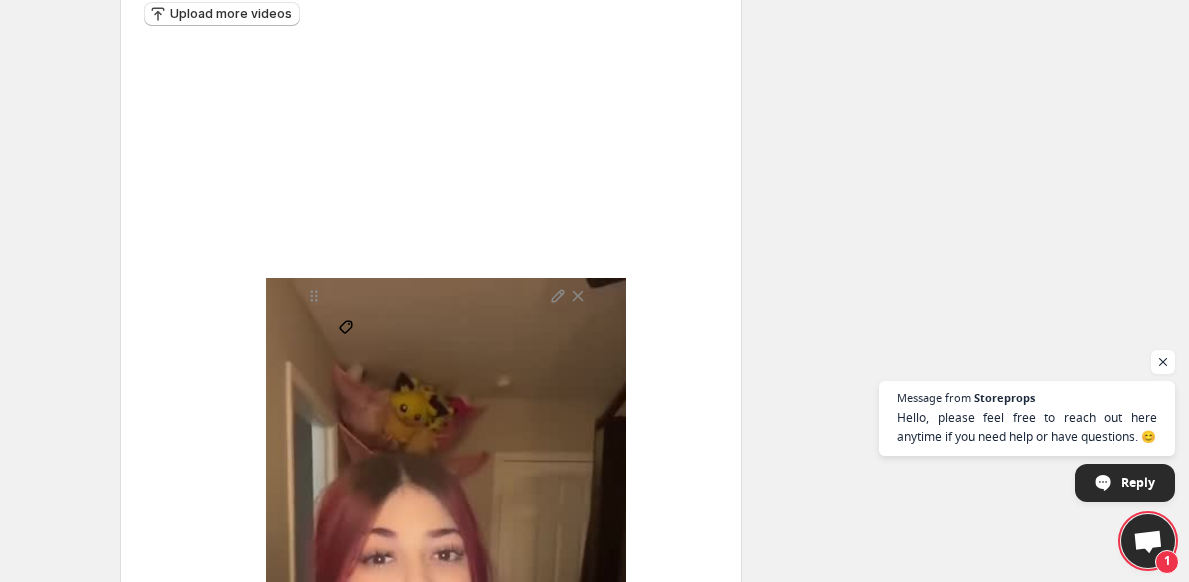 click on "Tag products" at bounding box center [346, 345] 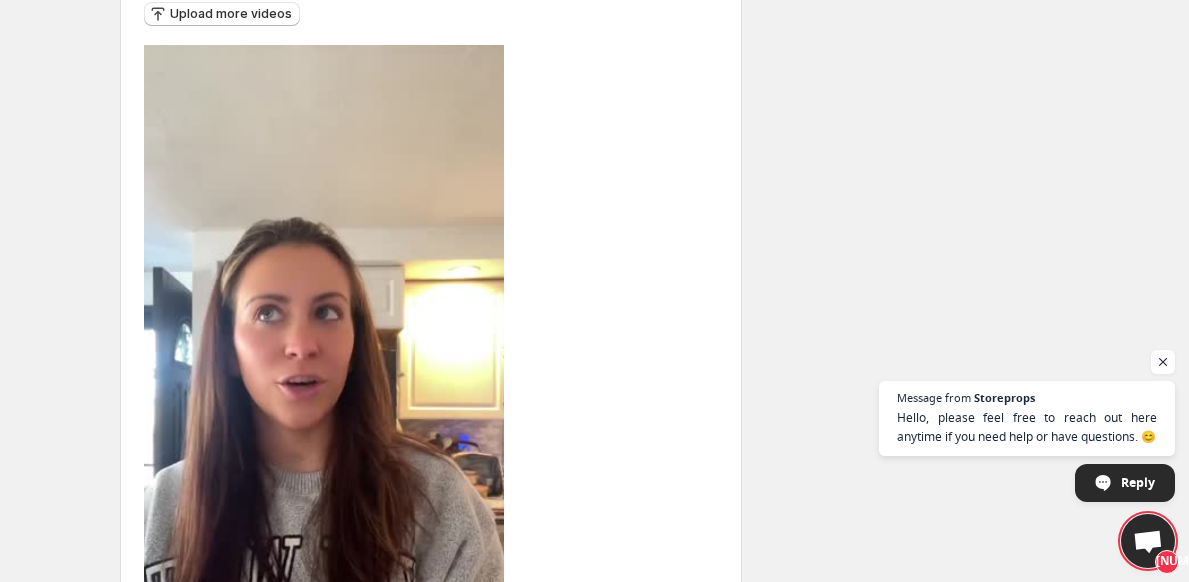 scroll, scrollTop: 408, scrollLeft: 0, axis: vertical 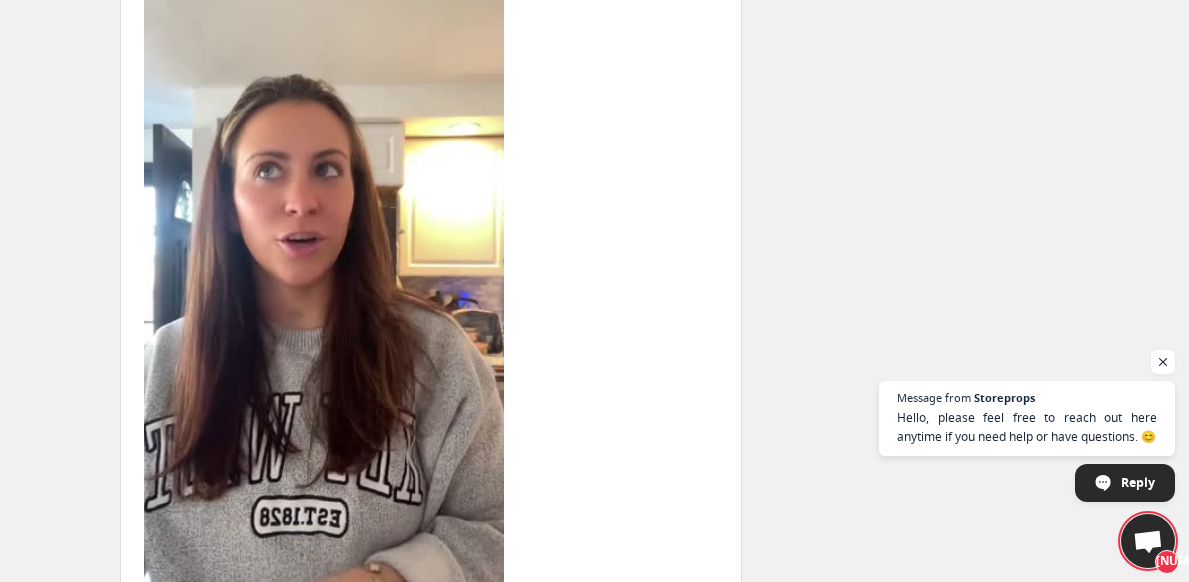 click on "**********" at bounding box center (587, 2629) 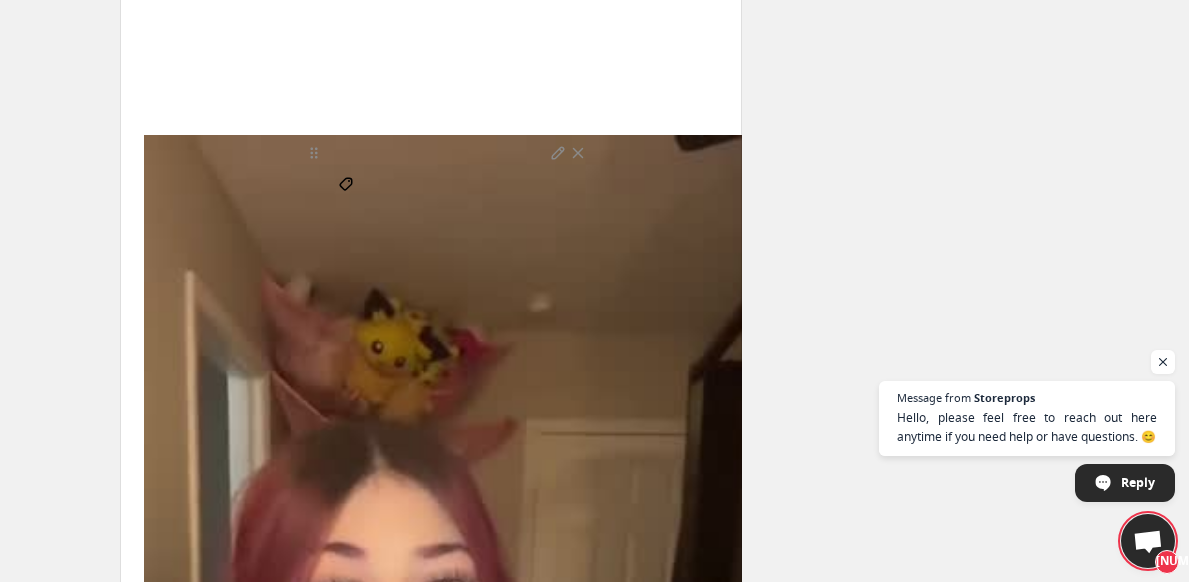 click on "Tag products" at bounding box center [346, 202] 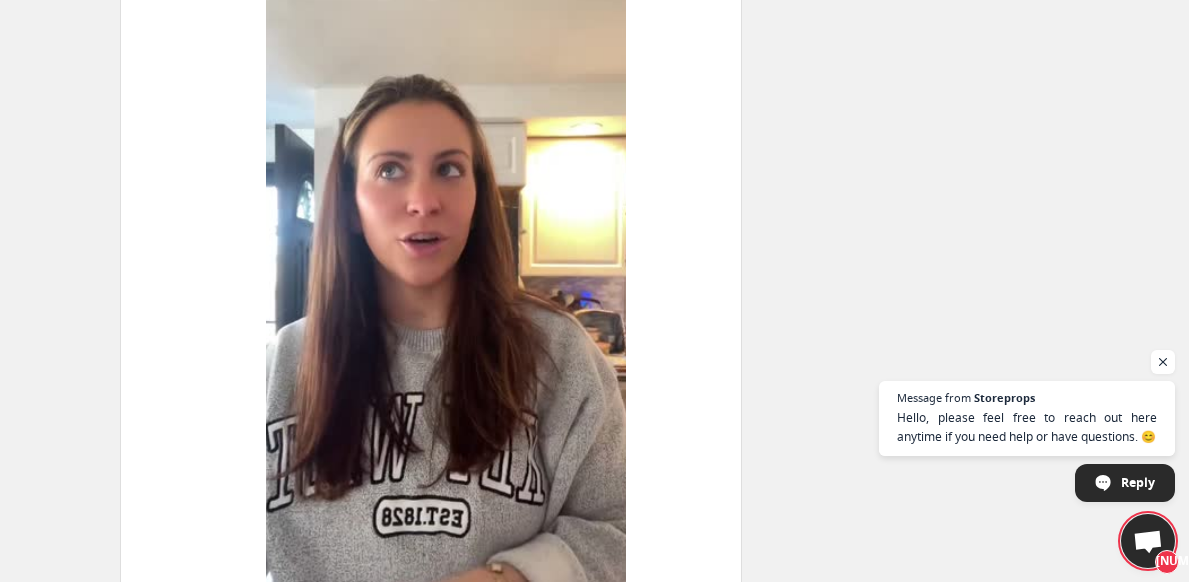click on "TikSave.io_[ID].mp4" at bounding box center [587, 4291] 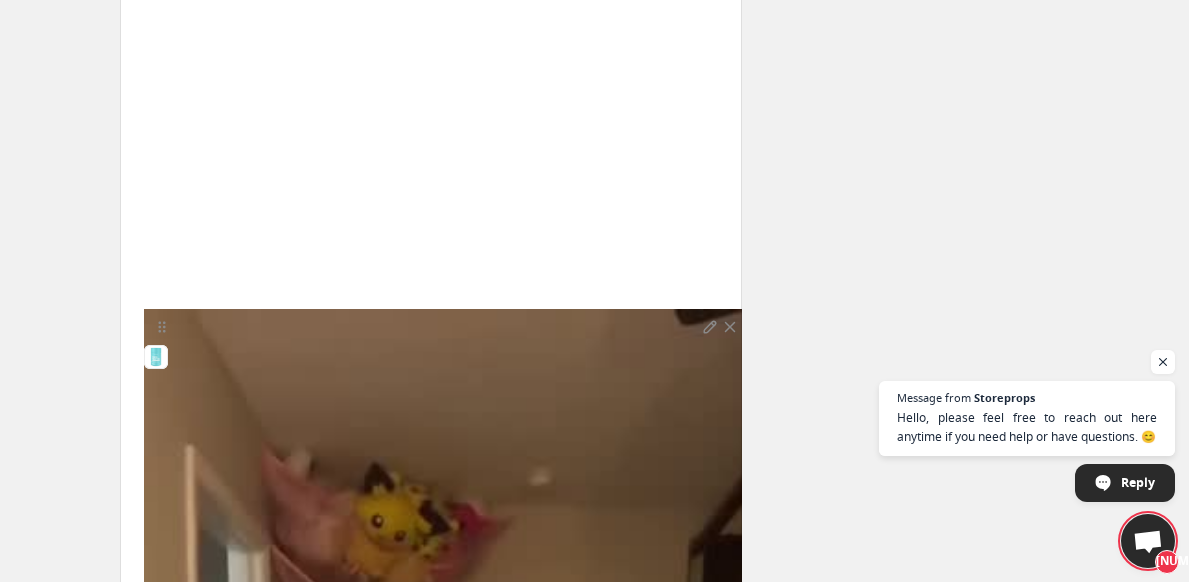 click on "[PRODUCT] [PRODUCT] [PRODUCT] [PRODUCT] [PRODUCT] [PRODUCT] [PRODUCT] [PRODUCT]" at bounding box center (446, 389) 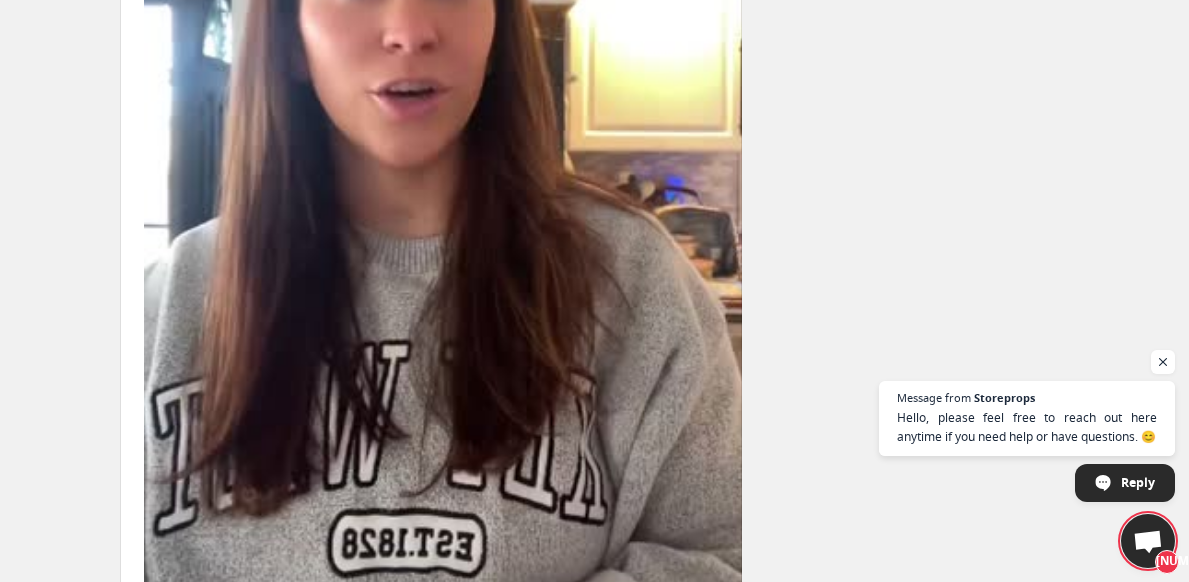 scroll, scrollTop: 0, scrollLeft: 0, axis: both 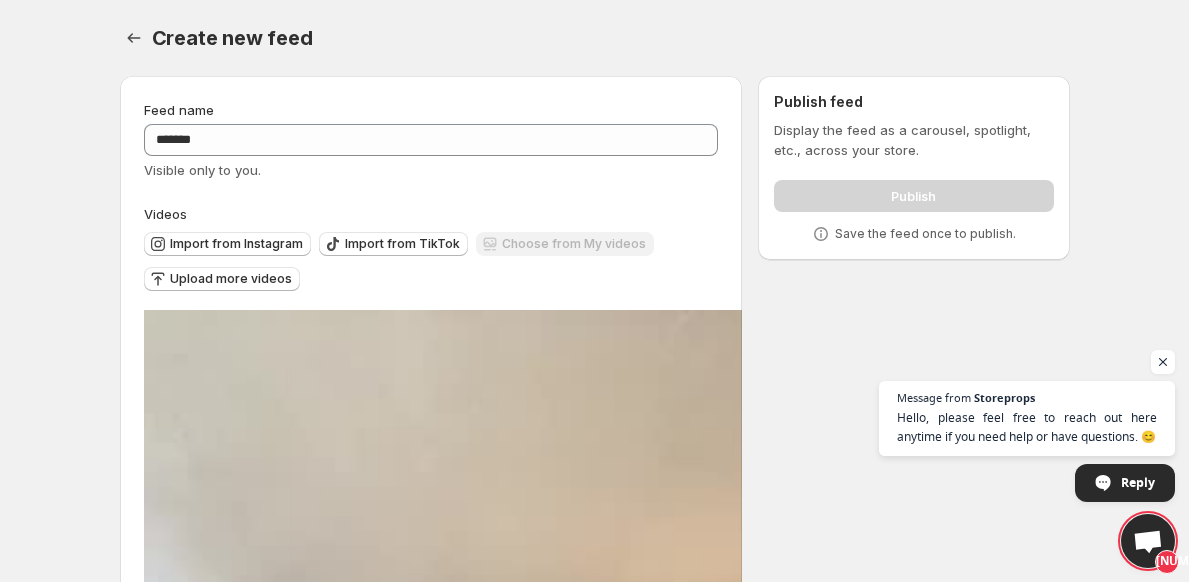 click on "**********" at bounding box center [587, 4927] 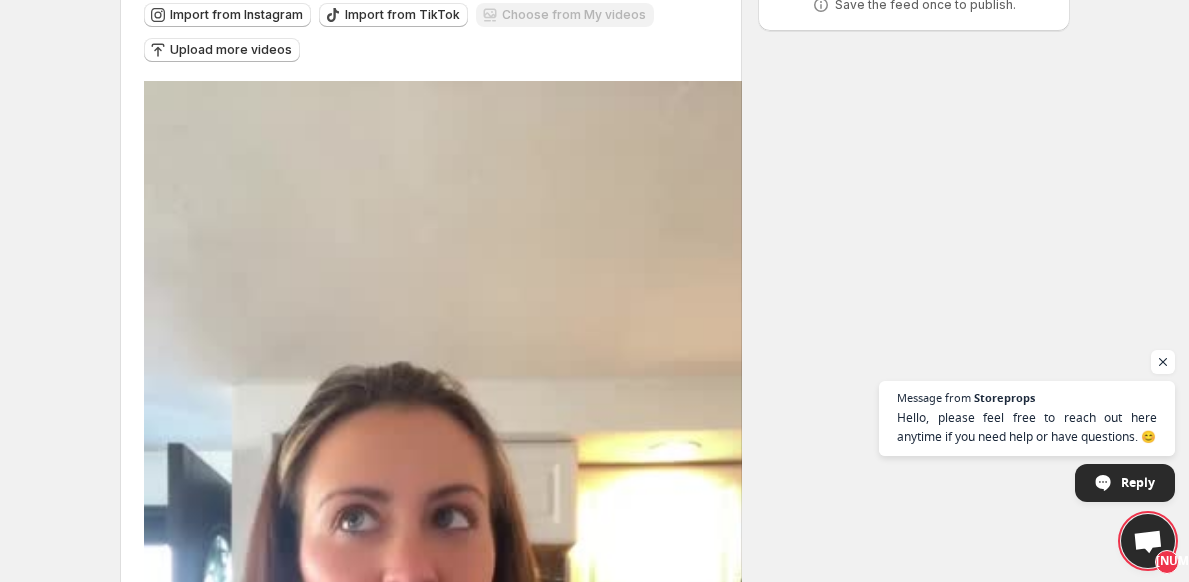 scroll, scrollTop: 0, scrollLeft: 0, axis: both 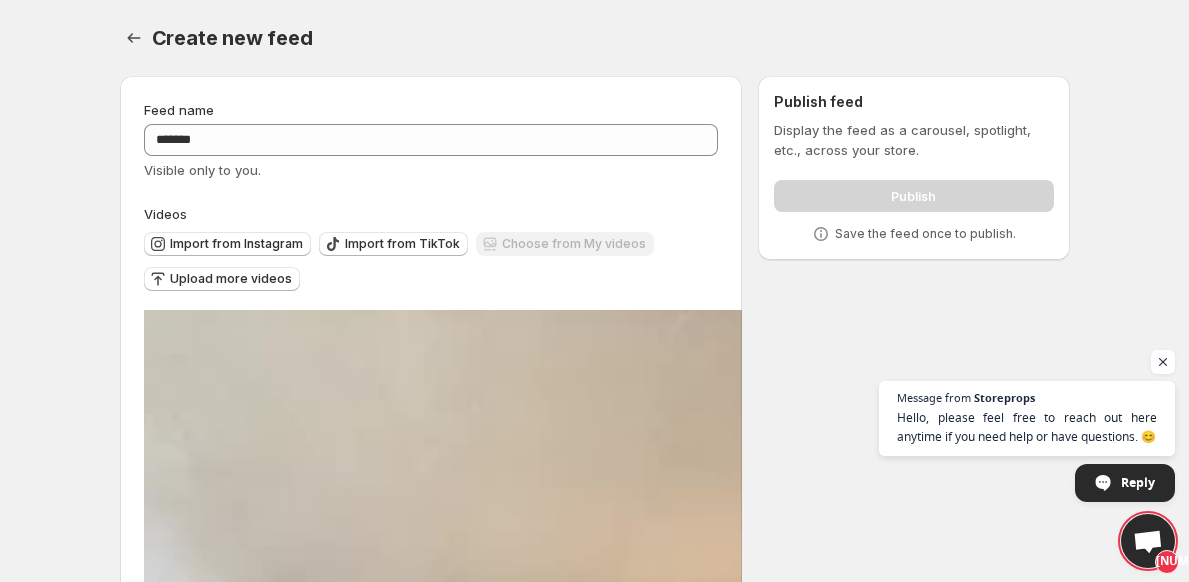 click on "**********" at bounding box center (587, 4927) 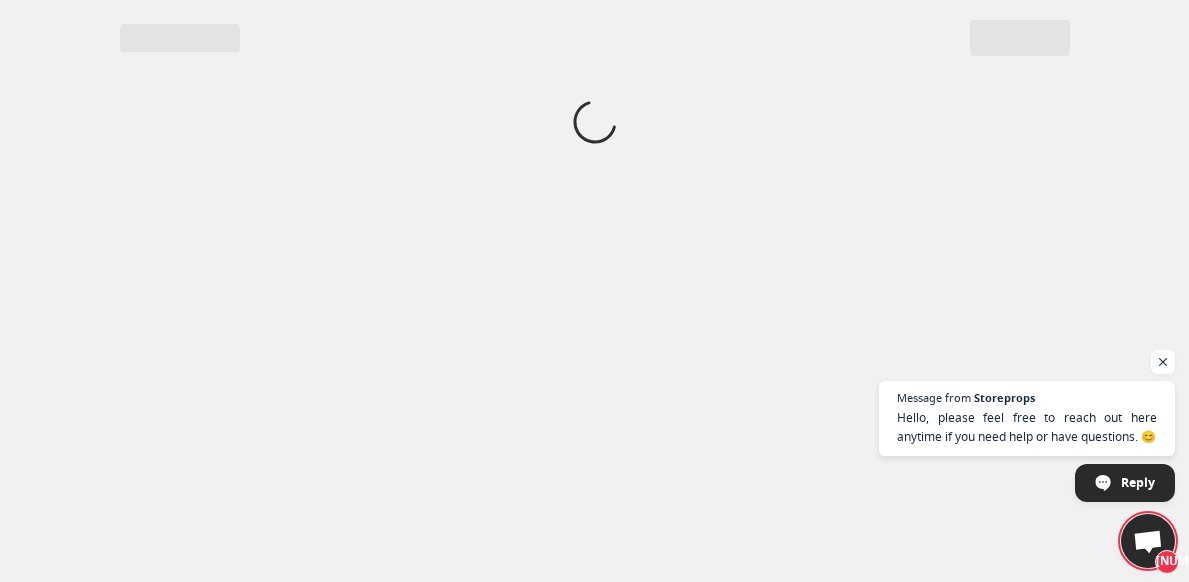 scroll, scrollTop: 0, scrollLeft: 0, axis: both 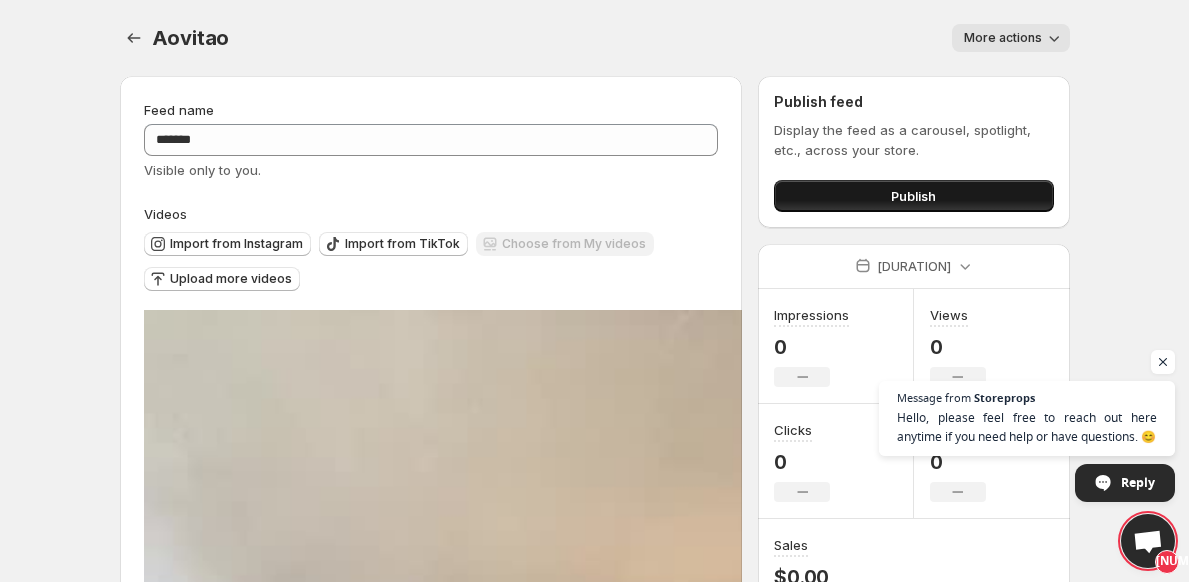 click on "Publish" at bounding box center (913, 196) 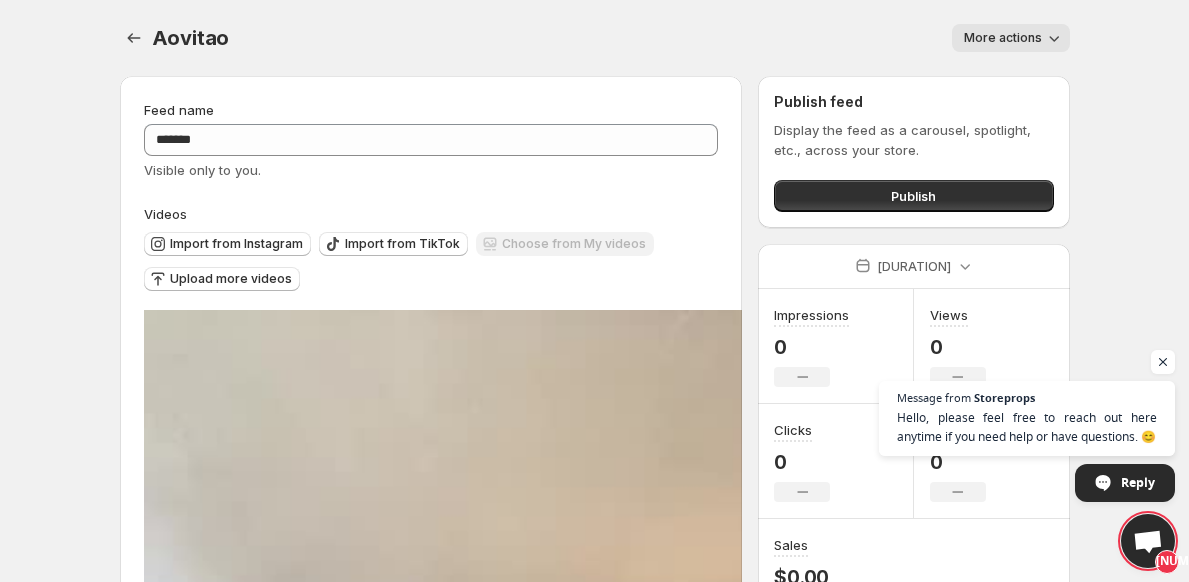 scroll, scrollTop: 9, scrollLeft: 0, axis: vertical 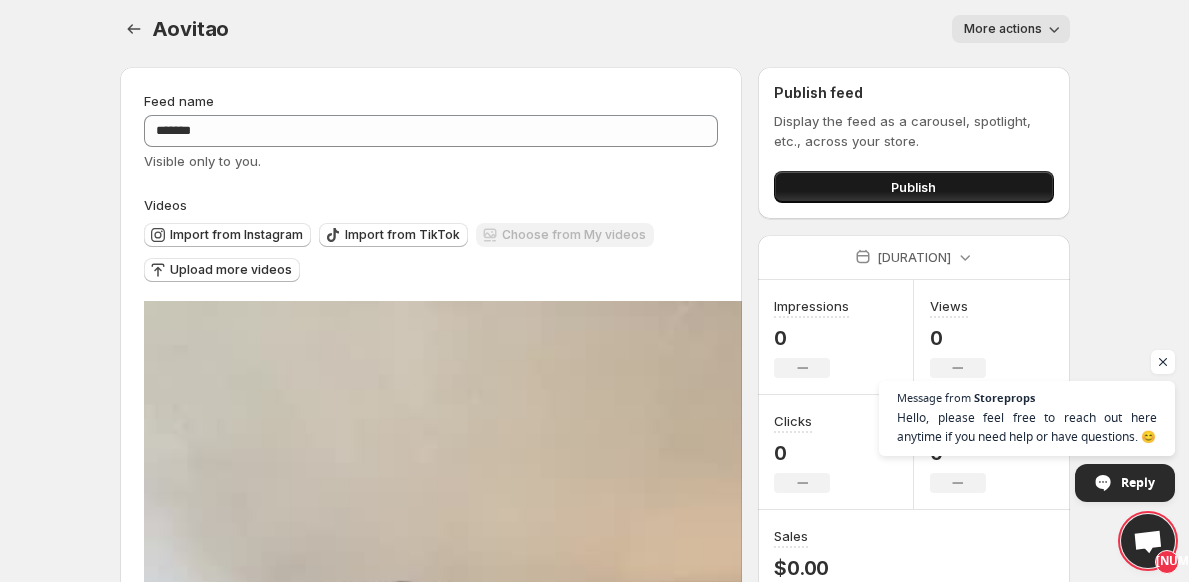 click on "Publish" at bounding box center (913, 187) 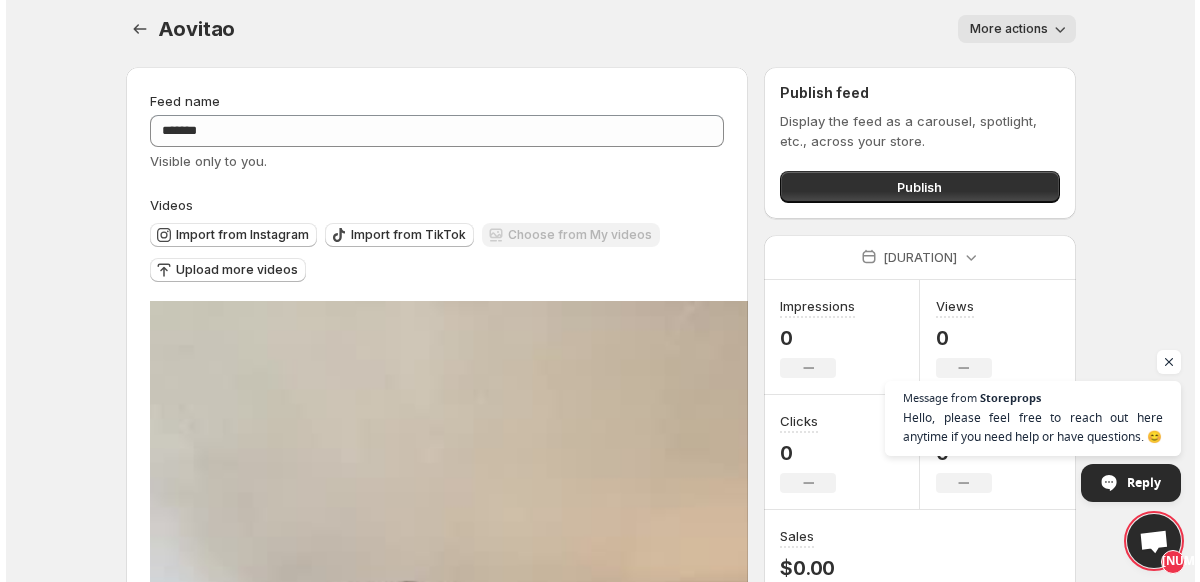 scroll, scrollTop: 0, scrollLeft: 0, axis: both 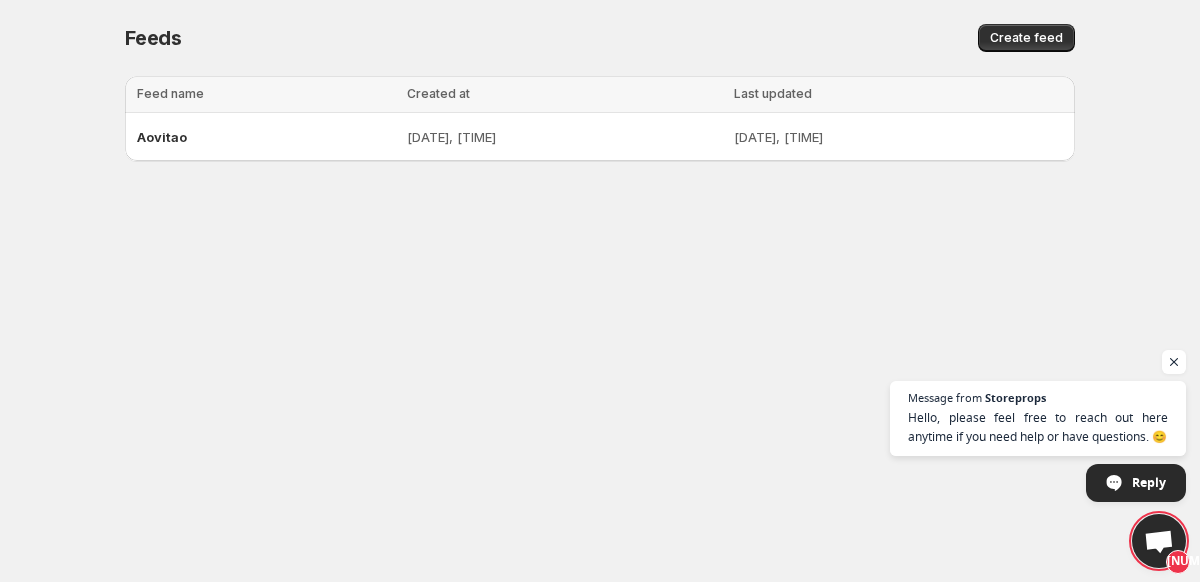 click on "Message from Storeprops Hello, please feel free to reach out here anytime if you need help or have questions. 😊 Reply" at bounding box center [1038, 441] 